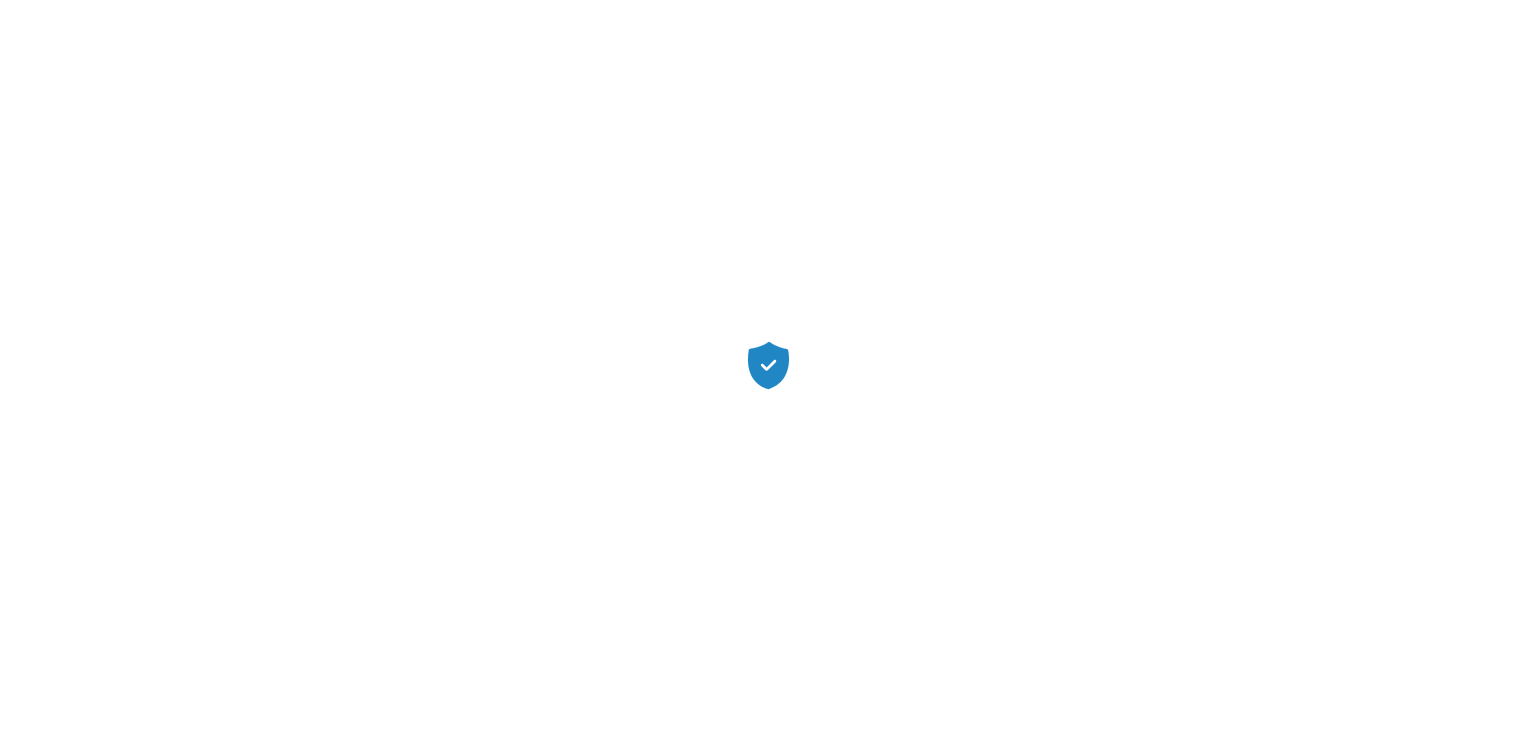 scroll, scrollTop: 0, scrollLeft: 0, axis: both 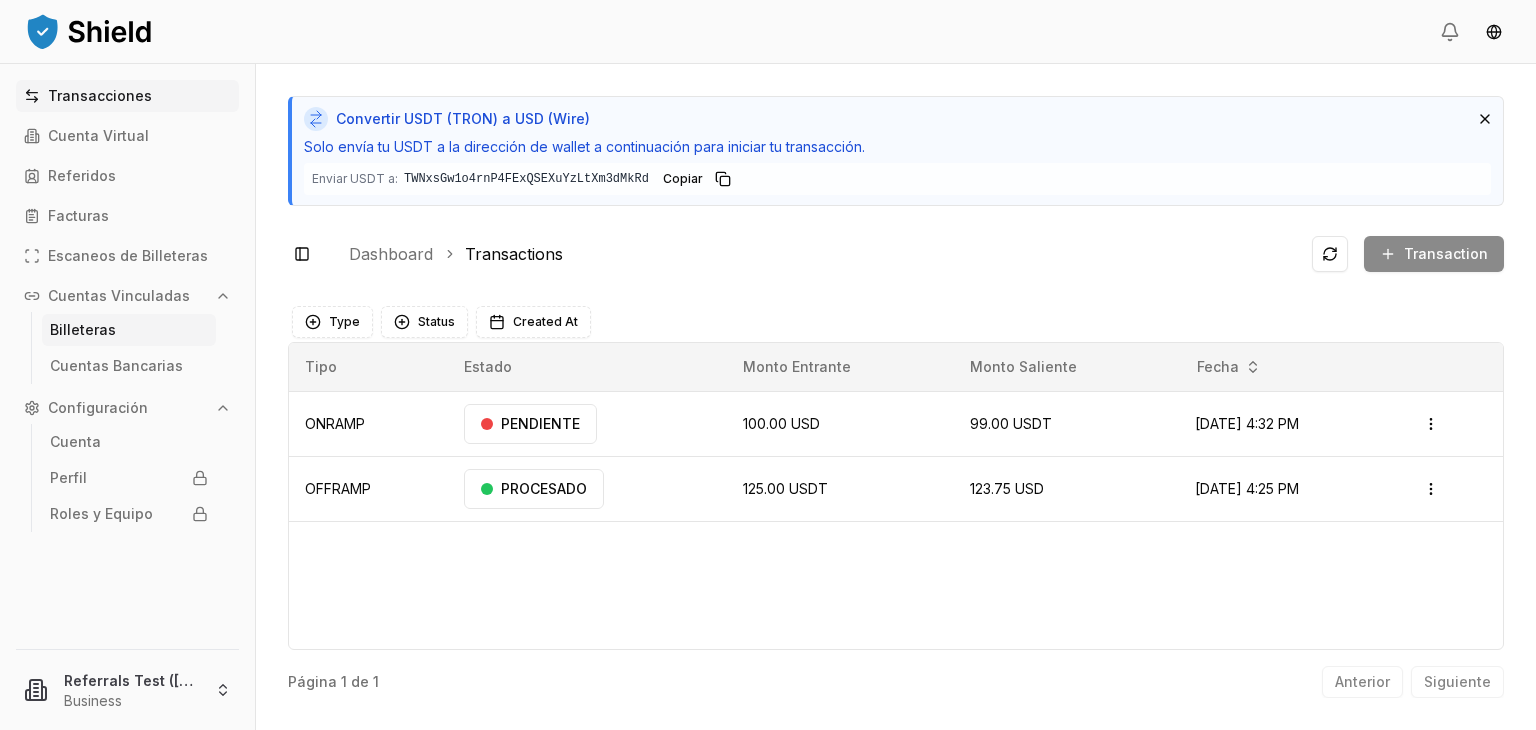 click on "Billeteras" at bounding box center [129, 330] 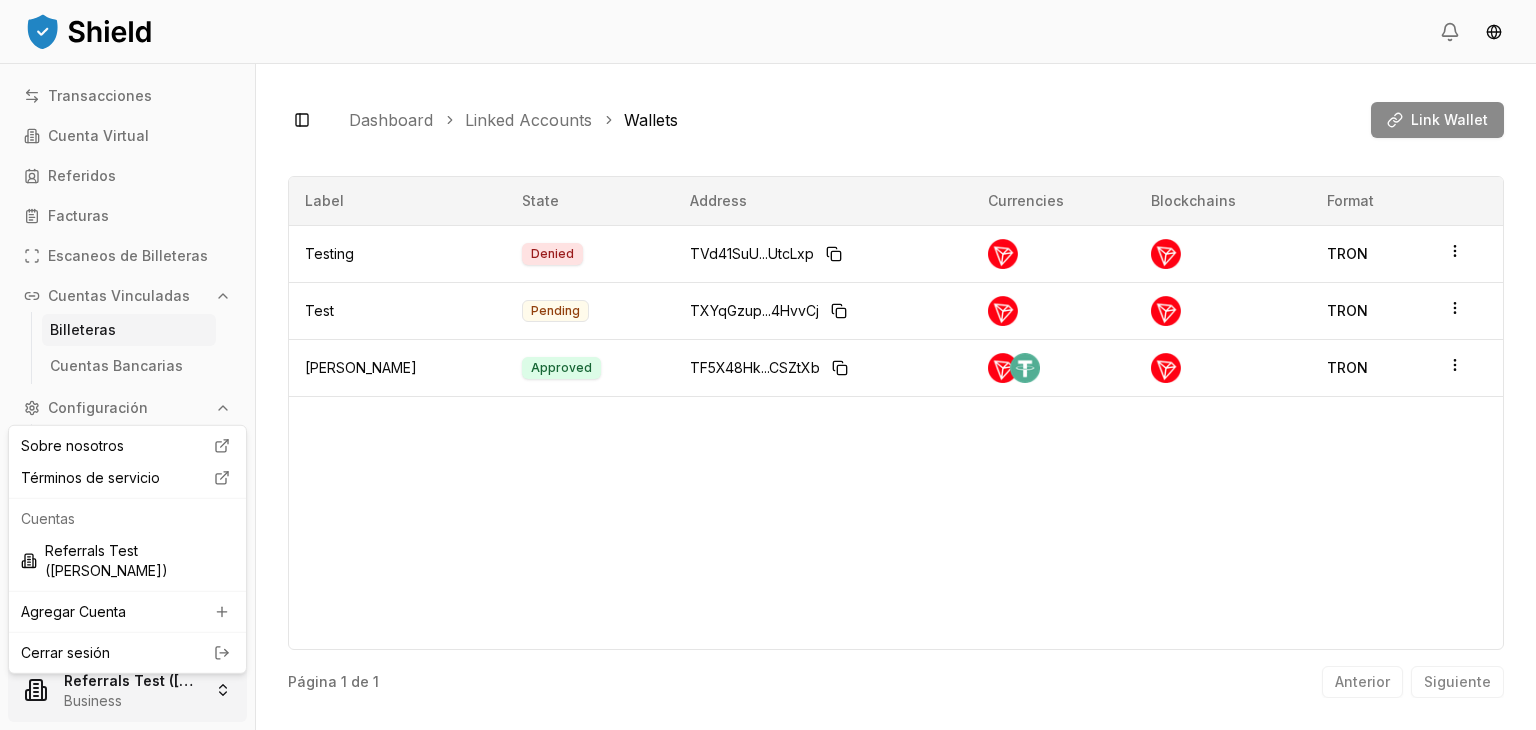 click on "Transacciones Cuenta Virtual Referidos Facturas Escaneos de Billeteras Cuentas Vinculadas Billeteras Cuentas Bancarias Configuración Cuenta Perfil Roles y Equipo Referrals Test (Brandon) Business Toggle Sidebar Dashboard Linked Accounts Wallets   Link Wallet Testing Denied TVd41SuU...UtcLxp Currencies Blockchains Format: TRON Test Pending TXYqGzup...4HvvCj Currencies Blockchains Format: TRON Brandon Test Approved TF5X48Hk...CSZtXb Currencies Blockchains Format: TRON Página 1 de 1   Anterior Siguiente Label State Address Currencies Blockchains Format   Testing   Denied   TVd41SuU...UtcLxp       TRON     Test   Pending   TXYqGzup...4HvvCj       TRON     Brandon Test   Approved   TF5X48Hk...CSZtXb       TRON   Página 1 de 1   Anterior Siguiente Sobre nosotros Términos de servicio Cuentas Referrals Test (Brandon) Agregar Cuenta Cerrar sesión" at bounding box center [768, 440] 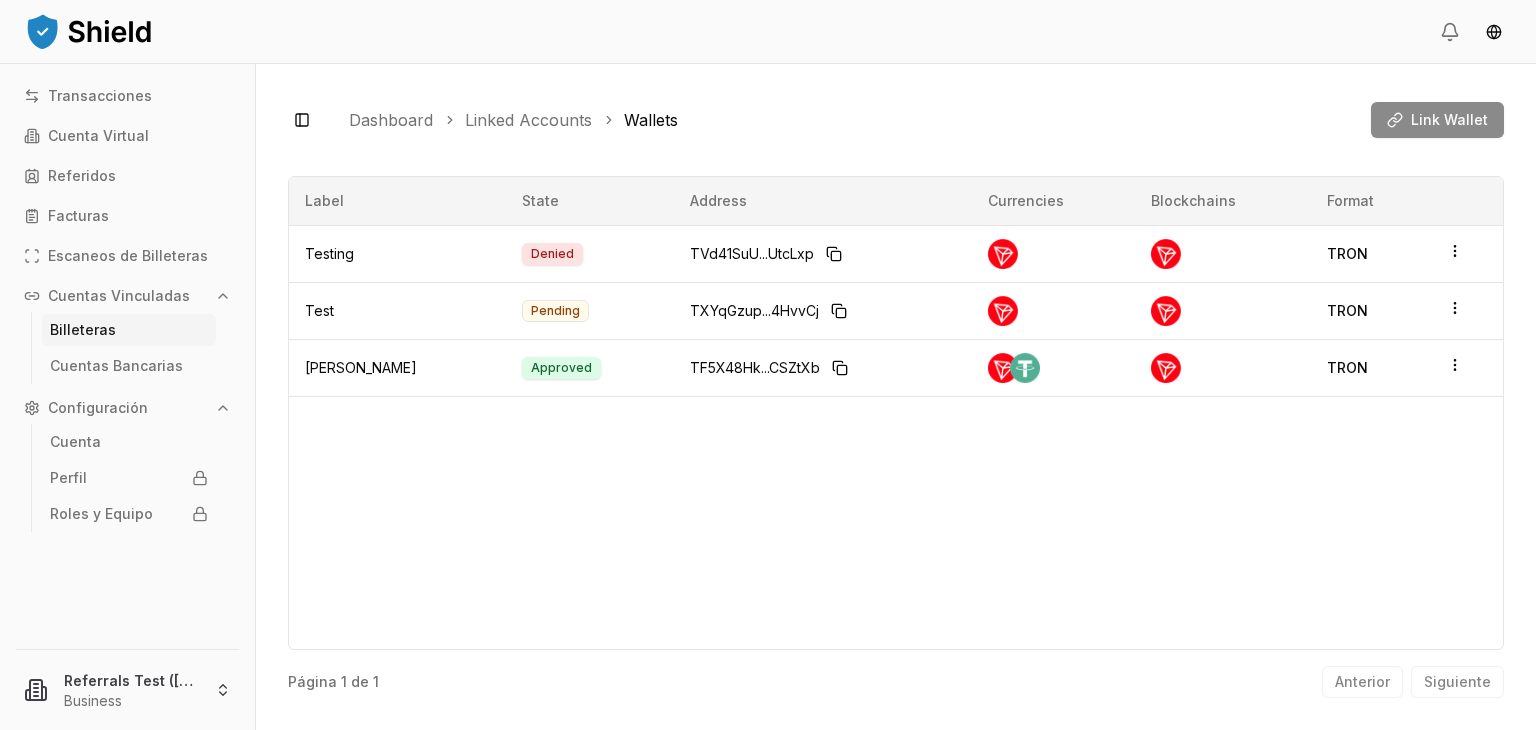 click on "Transacciones Cuenta Virtual Referidos Facturas Escaneos de Billeteras Cuentas Vinculadas Billeteras Cuentas Bancarias Configuración Cuenta Perfil Roles y Equipo Referrals Test (Brandon) Business Toggle Sidebar Dashboard Linked Accounts Wallets   Link Wallet Testing Denied TVd41SuU...UtcLxp Currencies Blockchains Format: TRON Test Pending TXYqGzup...4HvvCj Currencies Blockchains Format: TRON Brandon Test Approved TF5X48Hk...CSZtXb Currencies Blockchains Format: TRON Página 1 de 1   Anterior Siguiente Label State Address Currencies Blockchains Format   Testing   Denied   TVd41SuU...UtcLxp       TRON     Test   Pending   TXYqGzup...4HvvCj       TRON     Brandon Test   Approved   TF5X48Hk...CSZtXb       TRON   Página 1 de 1   Anterior Siguiente" at bounding box center (768, 440) 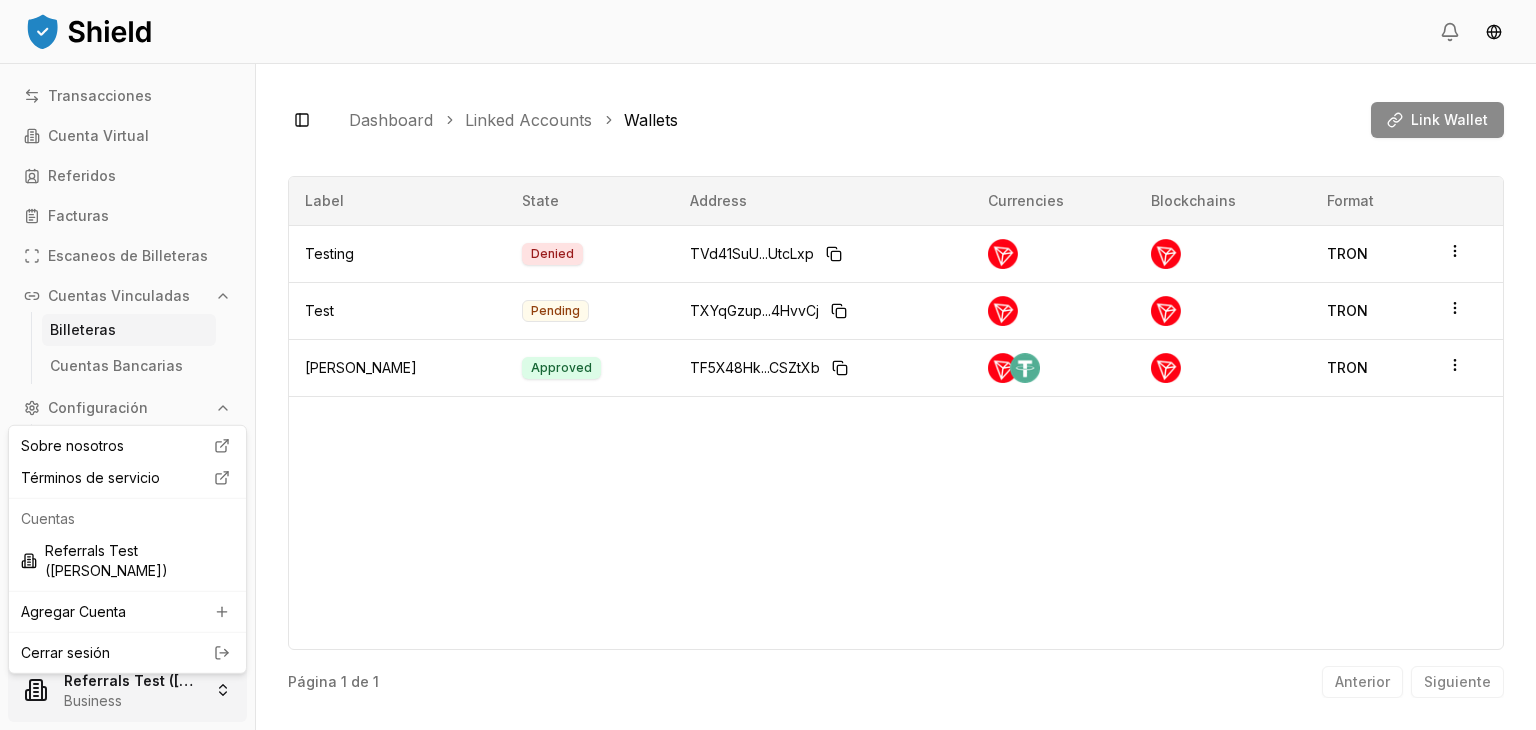 click on "Transacciones Cuenta Virtual Referidos Facturas Escaneos de Billeteras Cuentas Vinculadas Billeteras Cuentas Bancarias Configuración Cuenta Perfil Roles y Equipo Referrals Test (Brandon) Business Toggle Sidebar Dashboard Linked Accounts Wallets   Link Wallet Testing Denied TVd41SuU...UtcLxp Currencies Blockchains Format: TRON Test Pending TXYqGzup...4HvvCj Currencies Blockchains Format: TRON Brandon Test Approved TF5X48Hk...CSZtXb Currencies Blockchains Format: TRON Página 1 de 1   Anterior Siguiente Label State Address Currencies Blockchains Format   Testing   Denied   TVd41SuU...UtcLxp       TRON     Test   Pending   TXYqGzup...4HvvCj       TRON     Brandon Test   Approved   TF5X48Hk...CSZtXb       TRON   Página 1 de 1   Anterior Siguiente Sobre nosotros Términos de servicio Cuentas Referrals Test (Brandon) Agregar Cuenta Cerrar sesión" at bounding box center (768, 440) 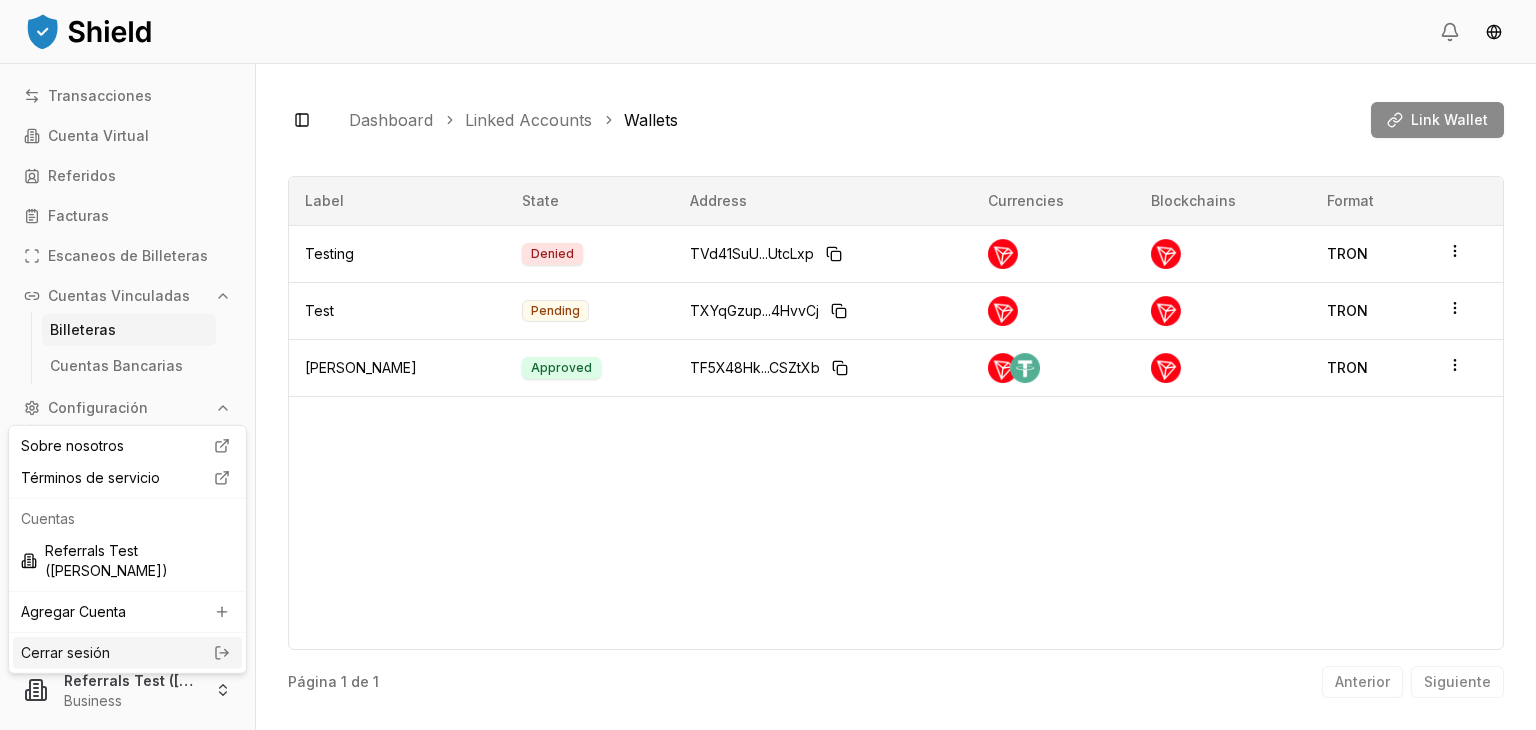 click on "Cerrar sesión" at bounding box center [127, 653] 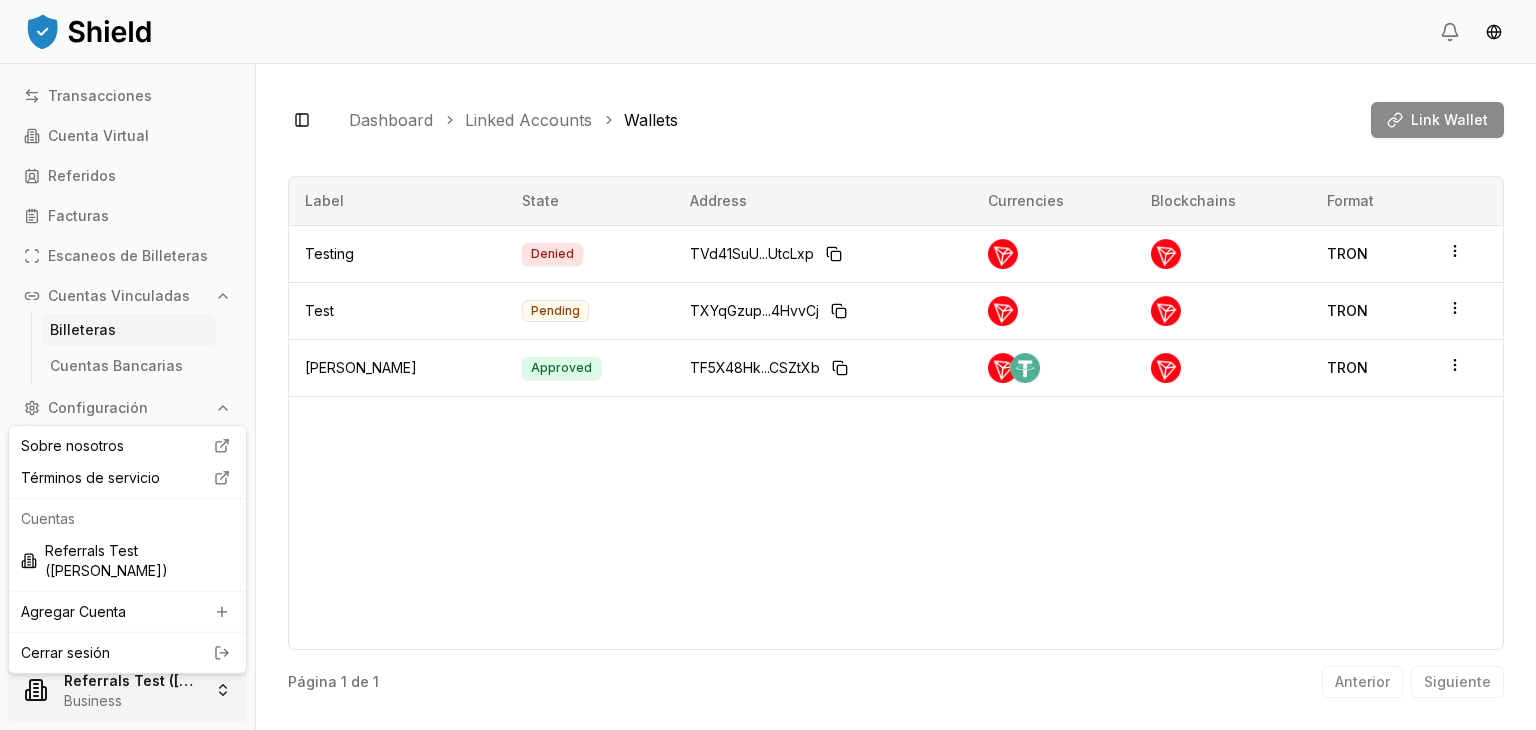 click on "Transacciones Cuenta Virtual Referidos Facturas Escaneos de Billeteras Cuentas Vinculadas Billeteras Cuentas Bancarias Configuración Cuenta Perfil Roles y Equipo Referrals Test (Brandon) Business Toggle Sidebar Dashboard Linked Accounts Wallets   Link Wallet Testing Denied TVd41SuU...UtcLxp Currencies Blockchains Format: TRON Test Pending TXYqGzup...4HvvCj Currencies Blockchains Format: TRON Brandon Test Approved TF5X48Hk...CSZtXb Currencies Blockchains Format: TRON Página 1 de 1   Anterior Siguiente Label State Address Currencies Blockchains Format   Testing   Denied   TVd41SuU...UtcLxp       TRON     Test   Pending   TXYqGzup...4HvvCj       TRON     Brandon Test   Approved   TF5X48Hk...CSZtXb       TRON   Página 1 de 1   Anterior Siguiente Sobre nosotros Términos de servicio Cuentas Referrals Test (Brandon) Agregar Cuenta Cerrar sesión" at bounding box center [768, 440] 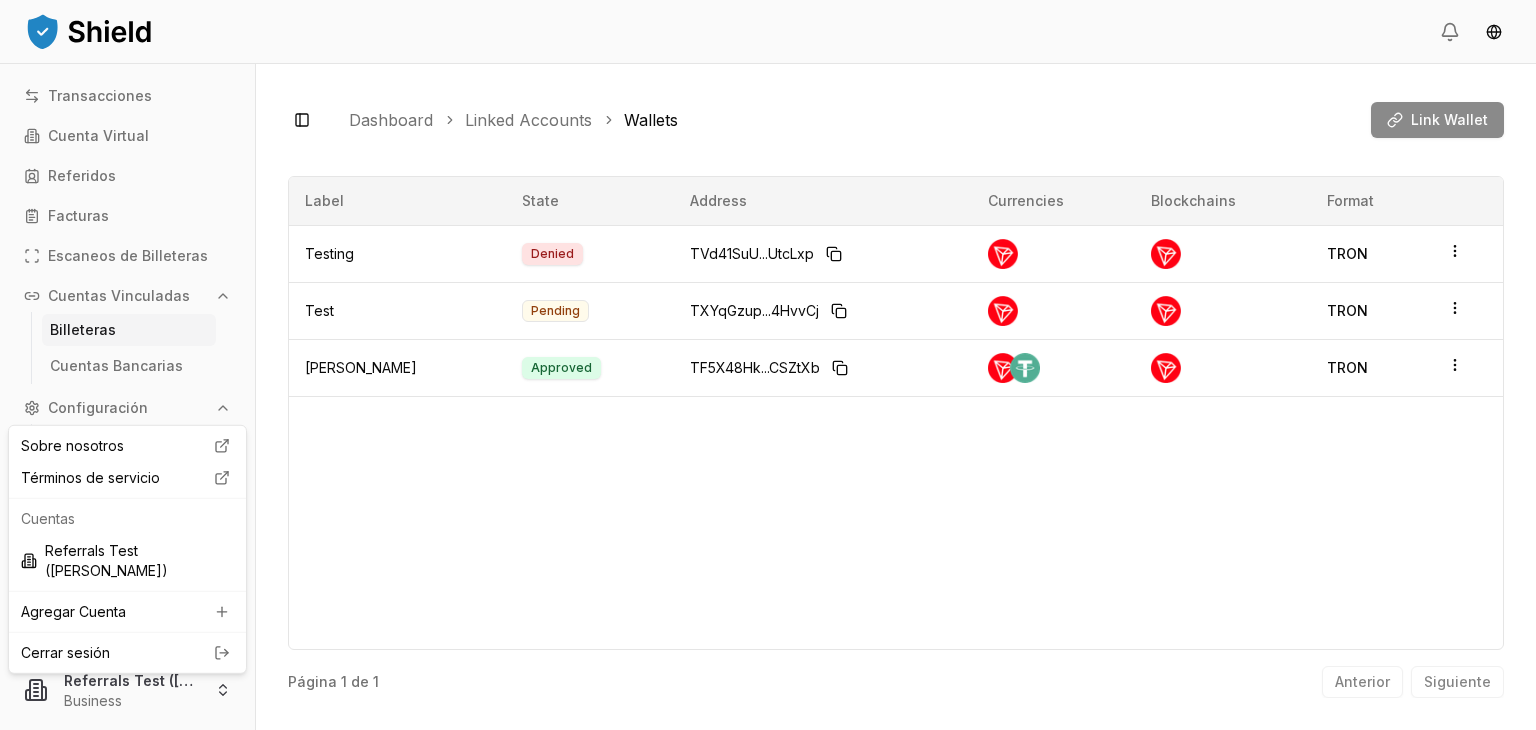 click on "Cerrar sesión" at bounding box center [127, 653] 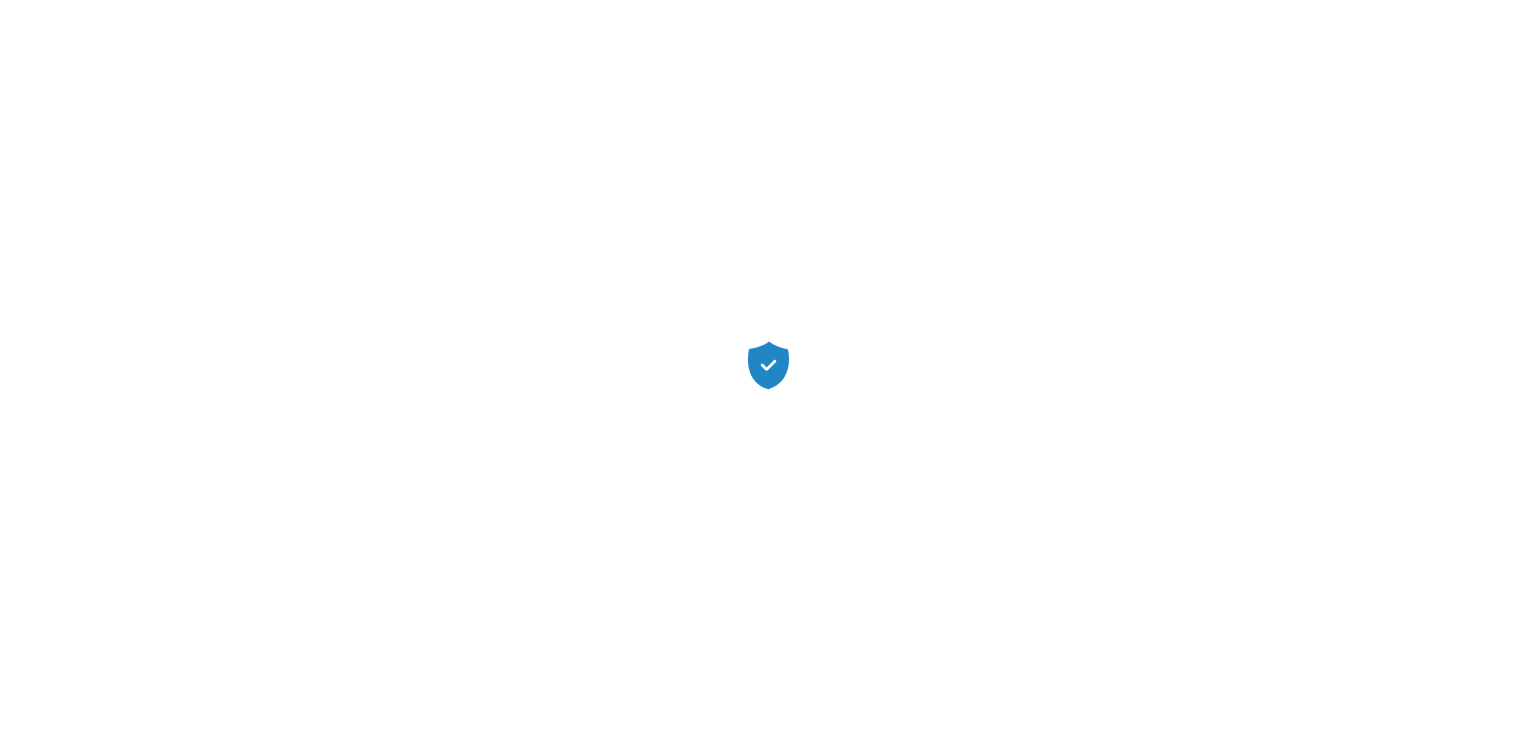 scroll, scrollTop: 0, scrollLeft: 0, axis: both 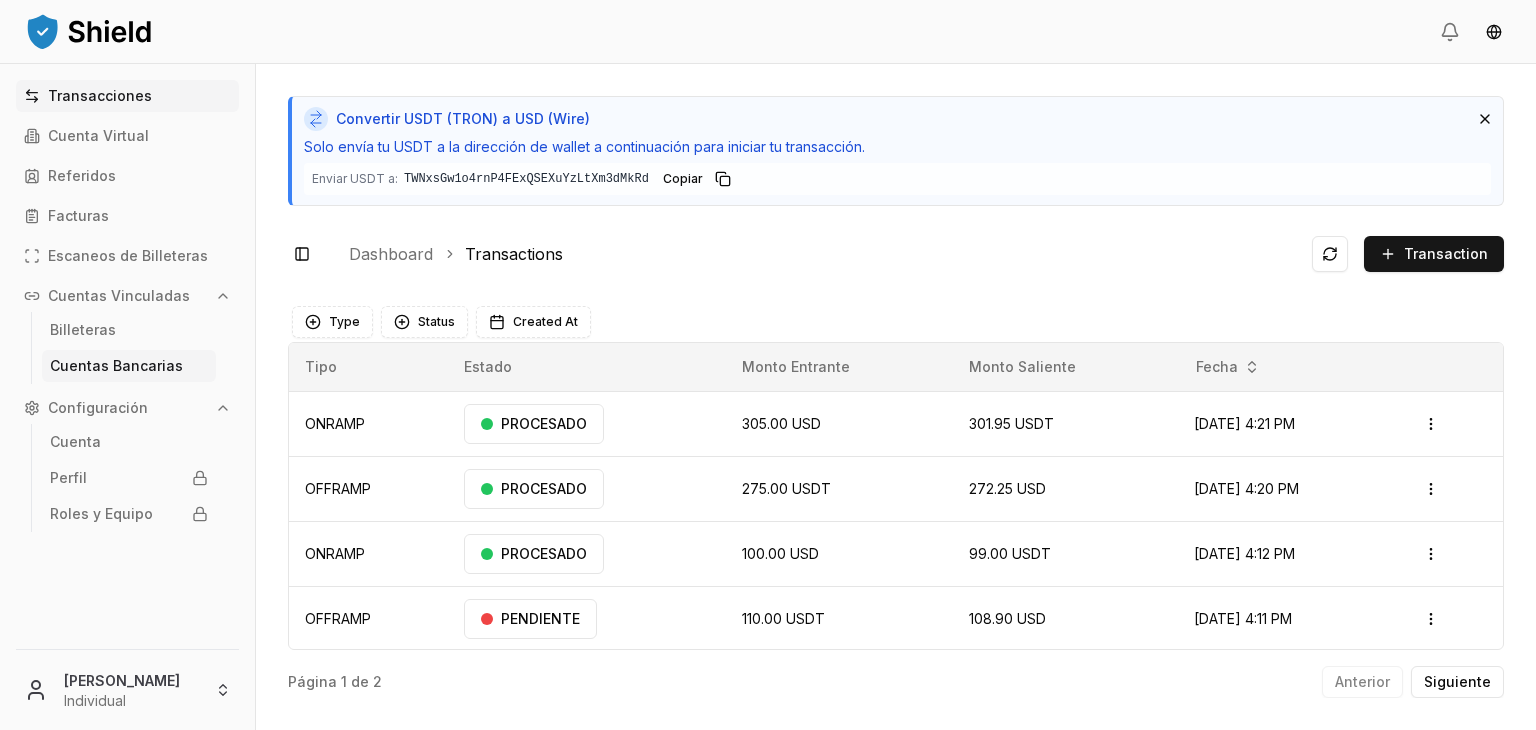 click on "Cuentas Bancarias" at bounding box center [129, 366] 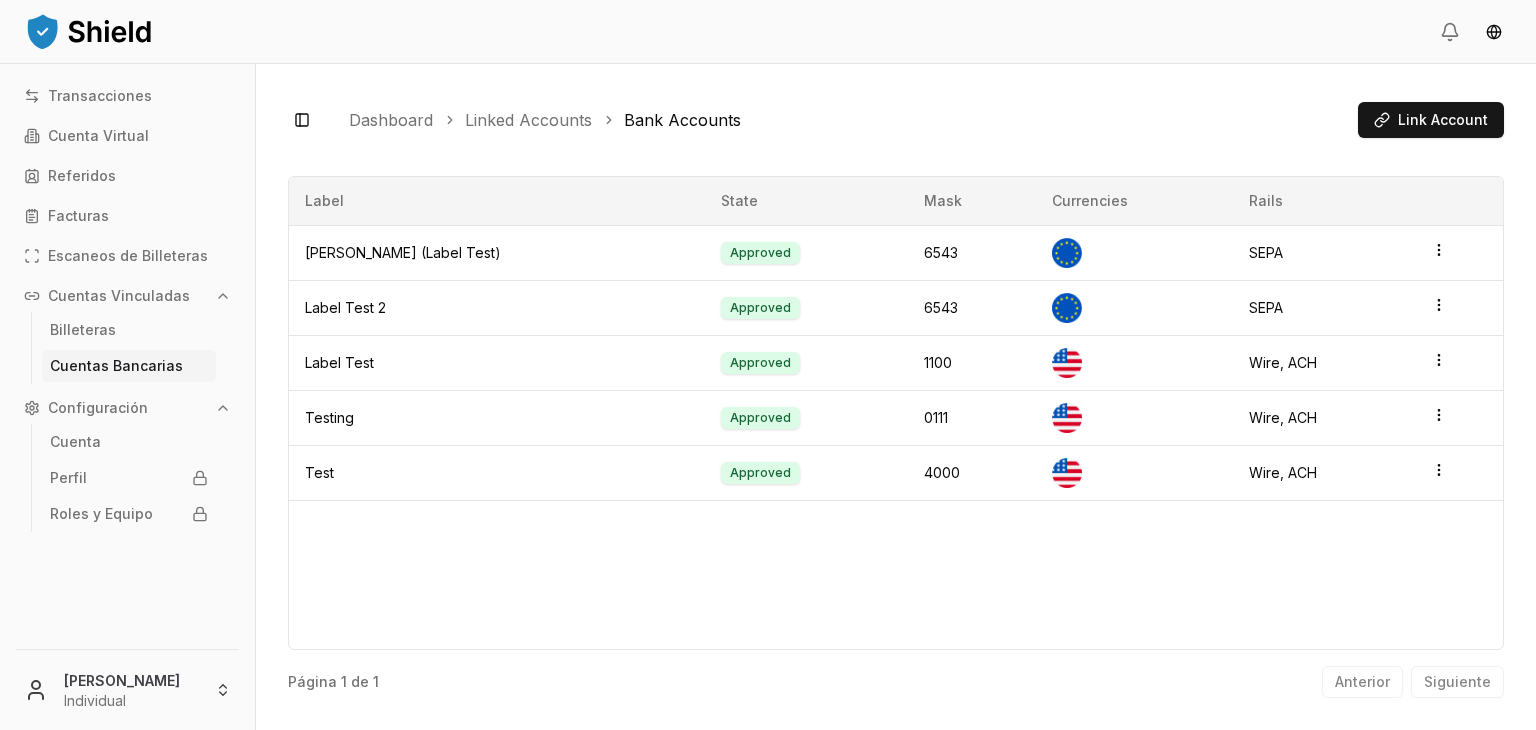 click on "Label State Mask Currencies Rails   [PERSON_NAME] (Label Test)   Approved   6543     SEPA     Label Test 2   Approved   6543     SEPA     Label Test   Approved   1100     Wire, ACH     Testing   Approved   0111     Wire, ACH     Test   Approved   4000     Wire, ACH" at bounding box center [896, 413] 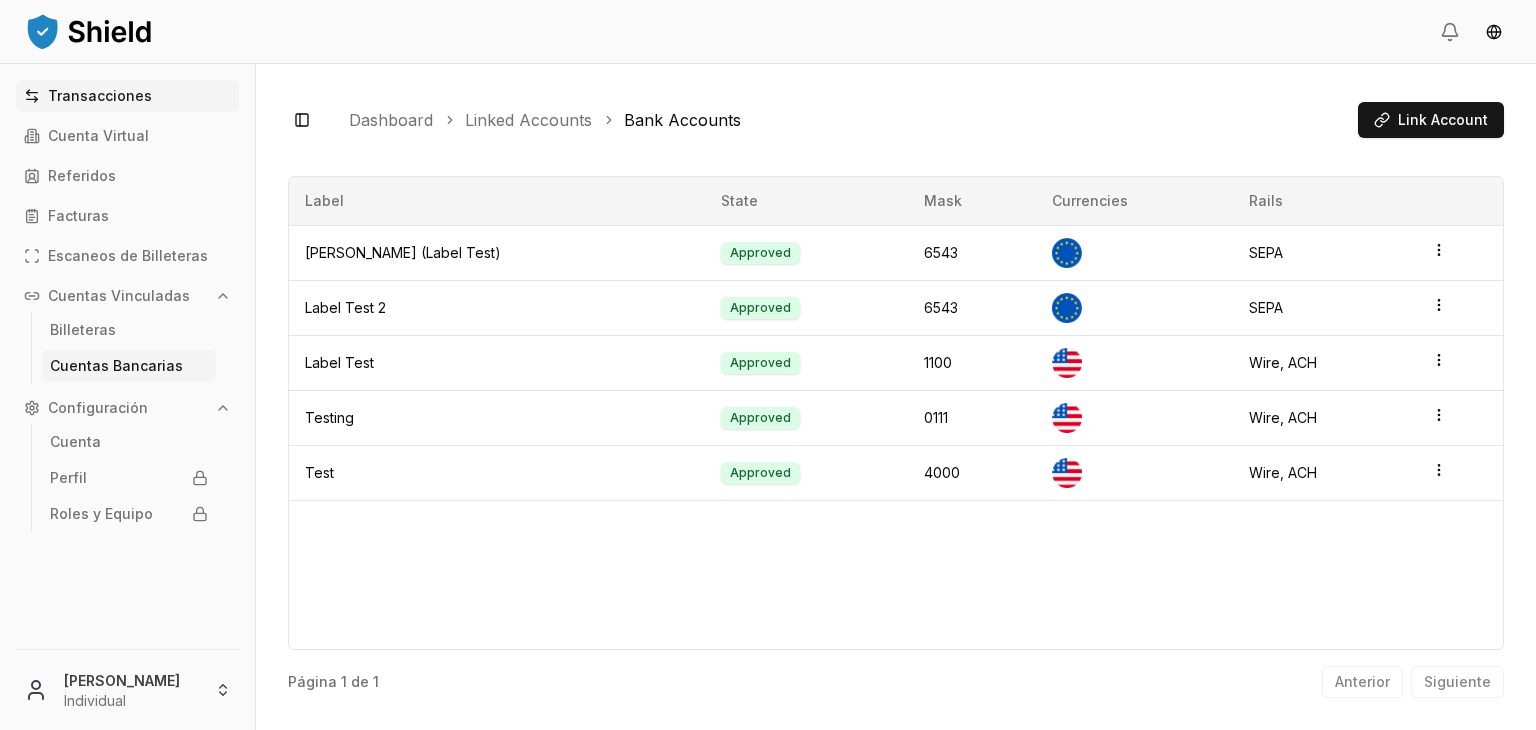 click on "Transacciones" at bounding box center [100, 96] 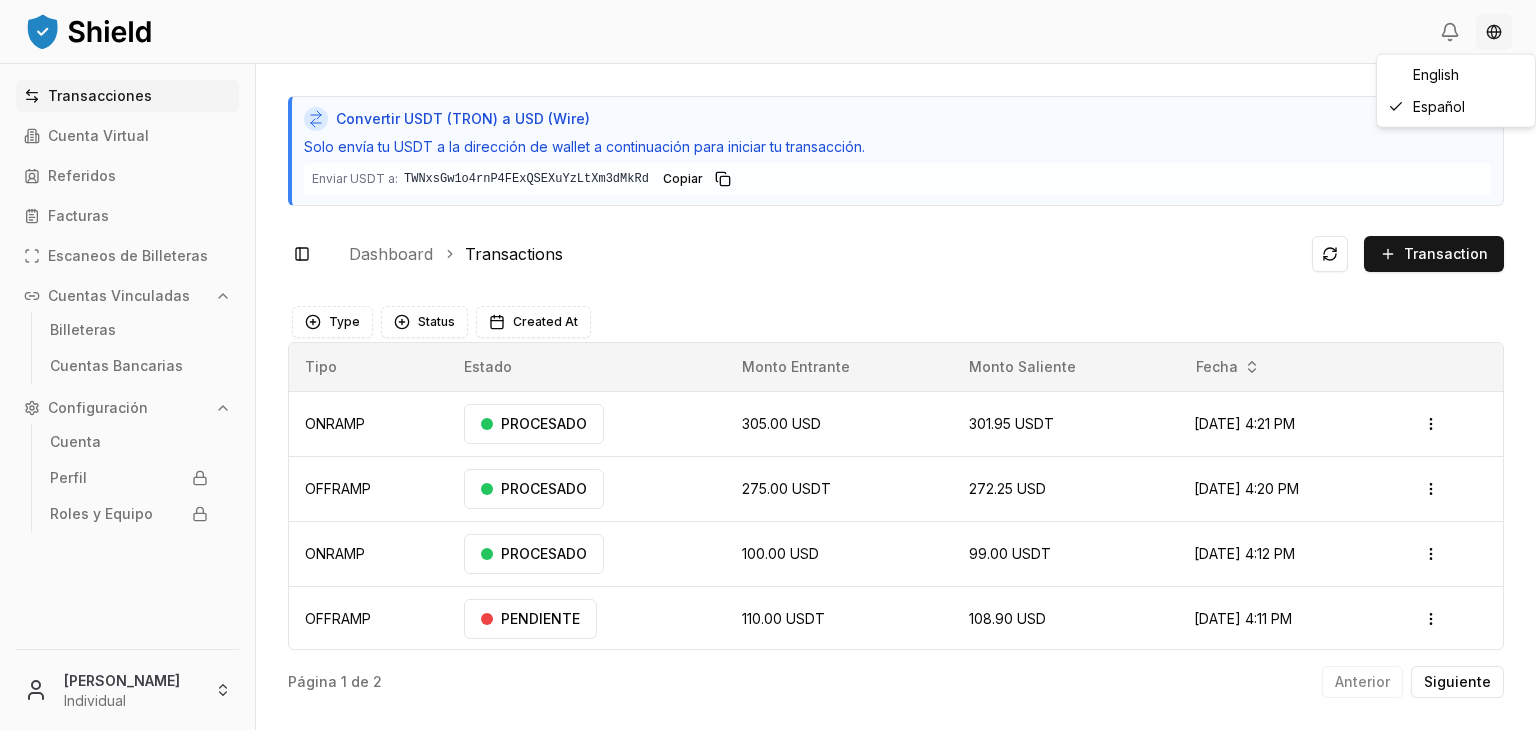 click on "Transacciones Cuenta Virtual Referidos Facturas Escaneos de Billeteras Cuentas Vinculadas Billeteras Cuentas Bancarias Configuración Cuenta Perfil Roles y Equipo [PERSON_NAME] Individual Convertir USDT (TRON) a USD (Wire) Solo envía tu USDT a la dirección de wallet a continuación para iniciar tu transacción. Enviar USDT a: TWNxsGw1o4rnP4FExQSEXuYzLtXm3dMkRd TWNxsGw1...3dMkRd Copiar Toggle Sidebar Dashboard Transactions   Transaction ONRAMP   305.00 USD   301.95 USDT [DATE] 4:21 PM PROCESADO Open menu OFFRAMP   275.00 USDT   272.25 USD [DATE] 4:20 PM PROCESADO Open menu ONRAMP   100.00 USD   99.00 USDT [DATE] 4:12 PM PROCESADO Open menu OFFRAMP   110.00 USDT   108.90 USD [DATE] 4:11 PM PENDIENTE Open menu ONRAMP   100.00 USD   354.186195 TRX [DATE] 11:01 AM PENDIENTE Open menu OFFRAMP   110.00 USDT   108.90 USD [DATE] 8:56 AM PENDIENTE Open menu ONRAMP   100.00 USD   99.00 USDT [DATE] 8:41 AM PENDIENTE Open menu OFFRAMP   110.00 USDT   108.90 USD PENDIENTE 1 de" at bounding box center [768, 440] 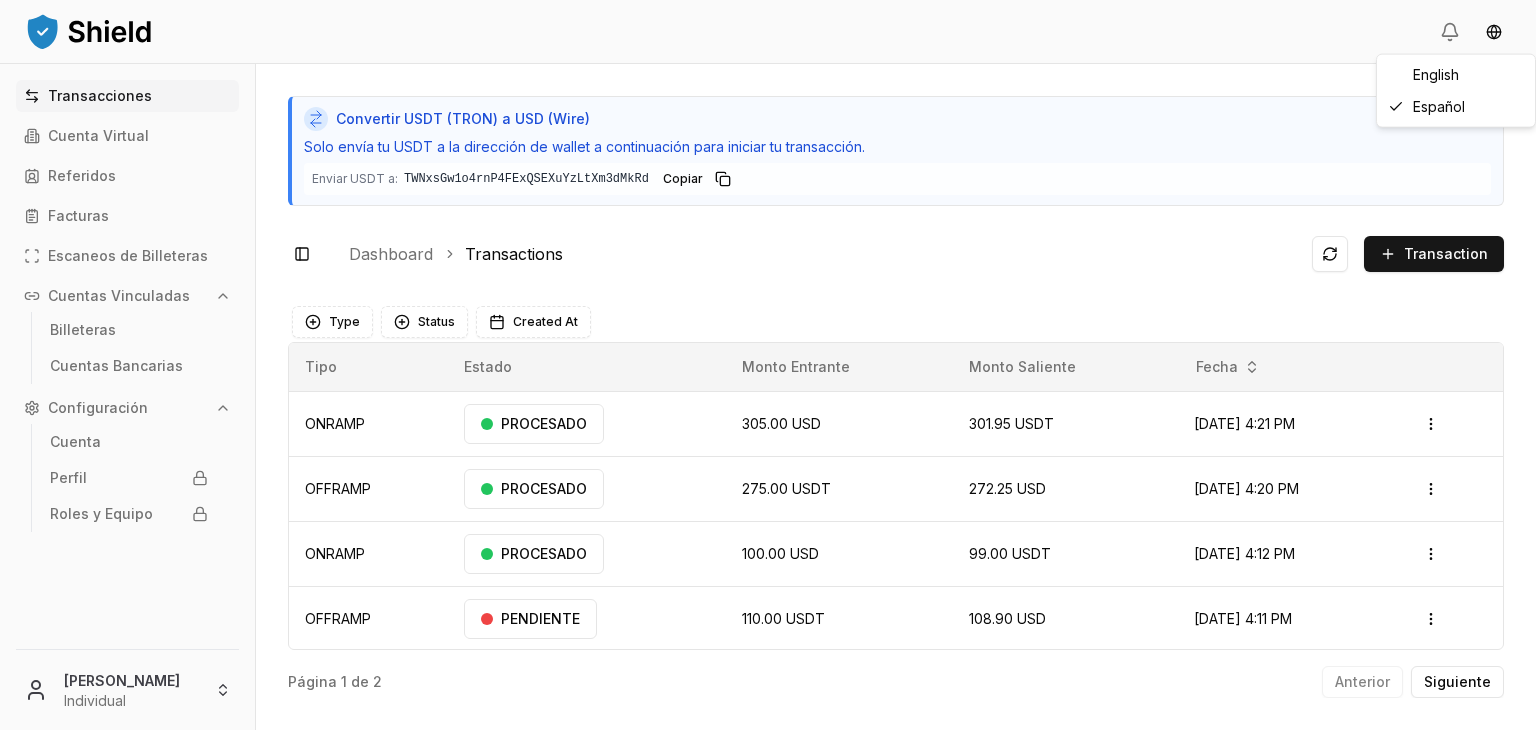 click on "Transacciones Cuenta Virtual Referidos Facturas Escaneos de Billeteras Cuentas Vinculadas Billeteras Cuentas Bancarias Configuración Cuenta Perfil Roles y Equipo [PERSON_NAME] Individual Convertir USDT (TRON) a USD (Wire) Solo envía tu USDT a la dirección de wallet a continuación para iniciar tu transacción. Enviar USDT a: TWNxsGw1o4rnP4FExQSEXuYzLtXm3dMkRd TWNxsGw1...3dMkRd Copiar Toggle Sidebar Dashboard Transactions   Transaction ONRAMP   305.00 USD   301.95 USDT [DATE] 4:21 PM PROCESADO Open menu OFFRAMP   275.00 USDT   272.25 USD [DATE] 4:20 PM PROCESADO Open menu ONRAMP   100.00 USD   99.00 USDT [DATE] 4:12 PM PROCESADO Open menu OFFRAMP   110.00 USDT   108.90 USD [DATE] 4:11 PM PENDIENTE Open menu ONRAMP   100.00 USD   354.186195 TRX [DATE] 11:01 AM PENDIENTE Open menu OFFRAMP   110.00 USDT   108.90 USD [DATE] 8:56 AM PENDIENTE Open menu ONRAMP   100.00 USD   99.00 USDT [DATE] 8:41 AM PENDIENTE Open menu OFFRAMP   110.00 USDT   108.90 USD PENDIENTE 1 de" at bounding box center [768, 440] 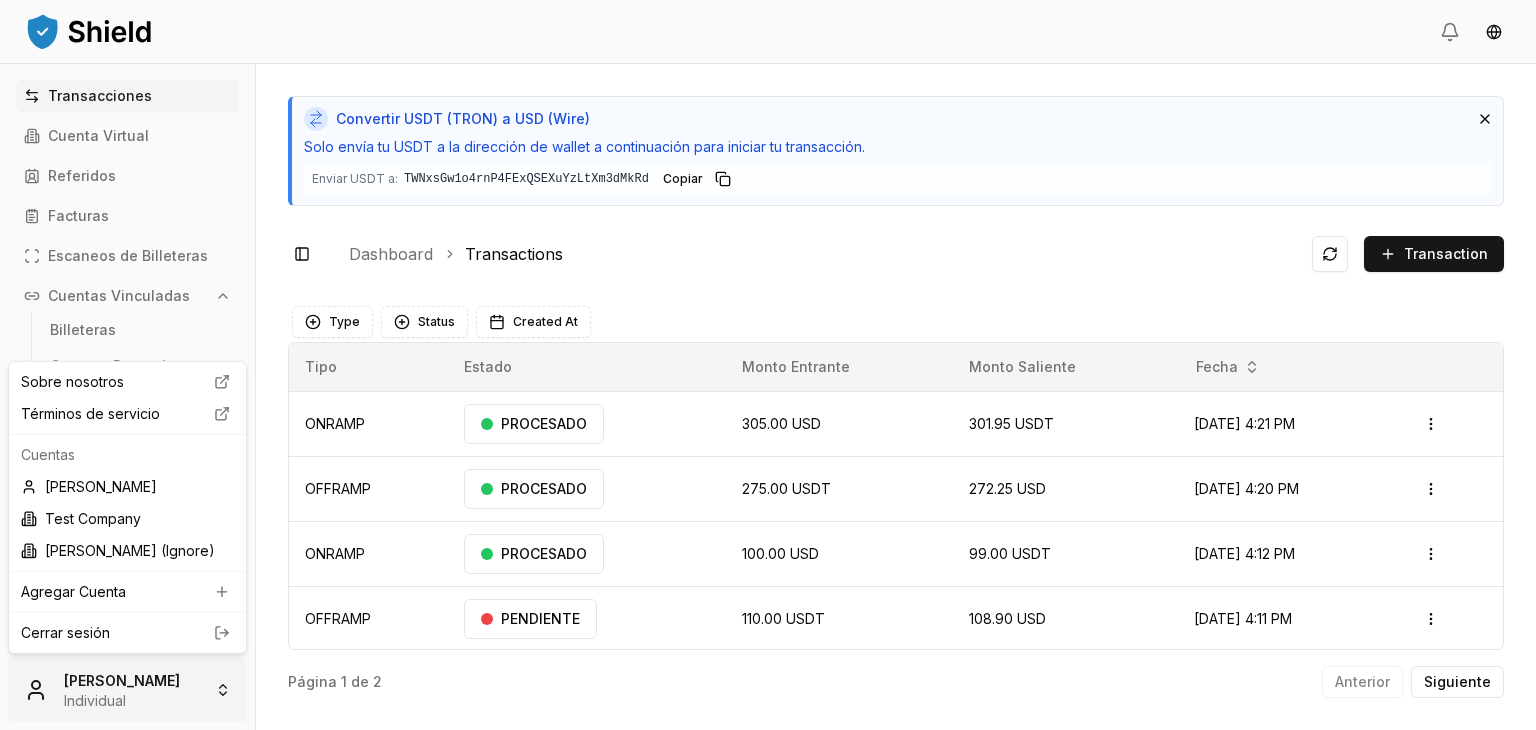 click on "Transacciones Cuenta Virtual Referidos Facturas Escaneos de Billeteras Cuentas Vinculadas Billeteras Cuentas Bancarias Configuración Cuenta Perfil Roles y Equipo [PERSON_NAME] Individual Convertir USDT (TRON) a USD (Wire) Solo envía tu USDT a la dirección de wallet a continuación para iniciar tu transacción. Enviar USDT a: TWNxsGw1o4rnP4FExQSEXuYzLtXm3dMkRd TWNxsGw1...3dMkRd Copiar Toggle Sidebar Dashboard Transactions   Transaction ONRAMP   305.00 USD   301.95 USDT [DATE] 4:21 PM PROCESADO Open menu OFFRAMP   275.00 USDT   272.25 USD [DATE] 4:20 PM PROCESADO Open menu ONRAMP   100.00 USD   99.00 USDT [DATE] 4:12 PM PROCESADO Open menu OFFRAMP   110.00 USDT   108.90 USD [DATE] 4:11 PM PENDIENTE Open menu ONRAMP   100.00 USD   354.186195 TRX [DATE] 11:01 AM PENDIENTE Open menu OFFRAMP   110.00 USDT   108.90 USD [DATE] 8:56 AM PENDIENTE Open menu ONRAMP   100.00 USD   99.00 USDT [DATE] 8:41 AM PENDIENTE Open menu OFFRAMP   110.00 USDT   108.90 USD PENDIENTE 1 de" at bounding box center [768, 440] 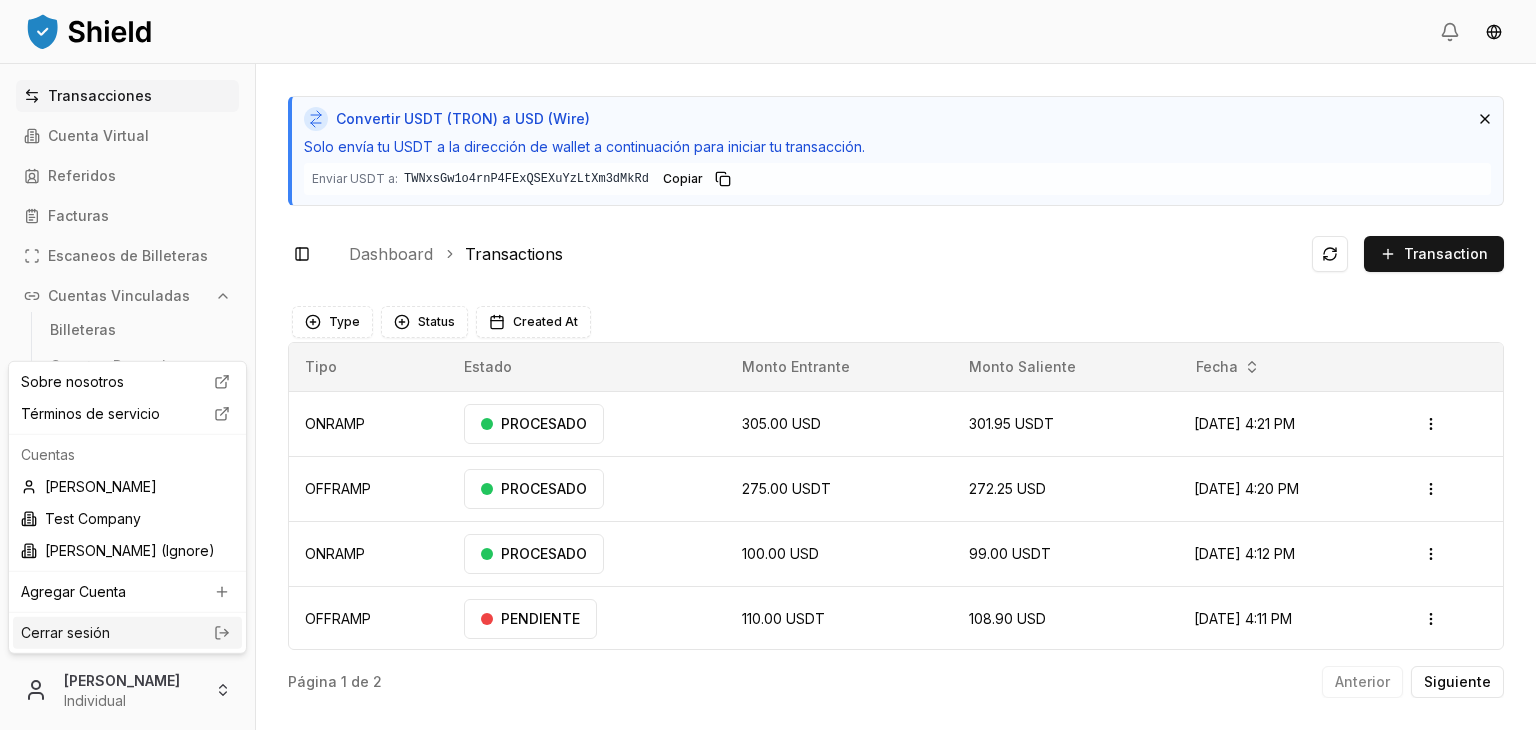 click on "Cerrar sesión" at bounding box center [127, 633] 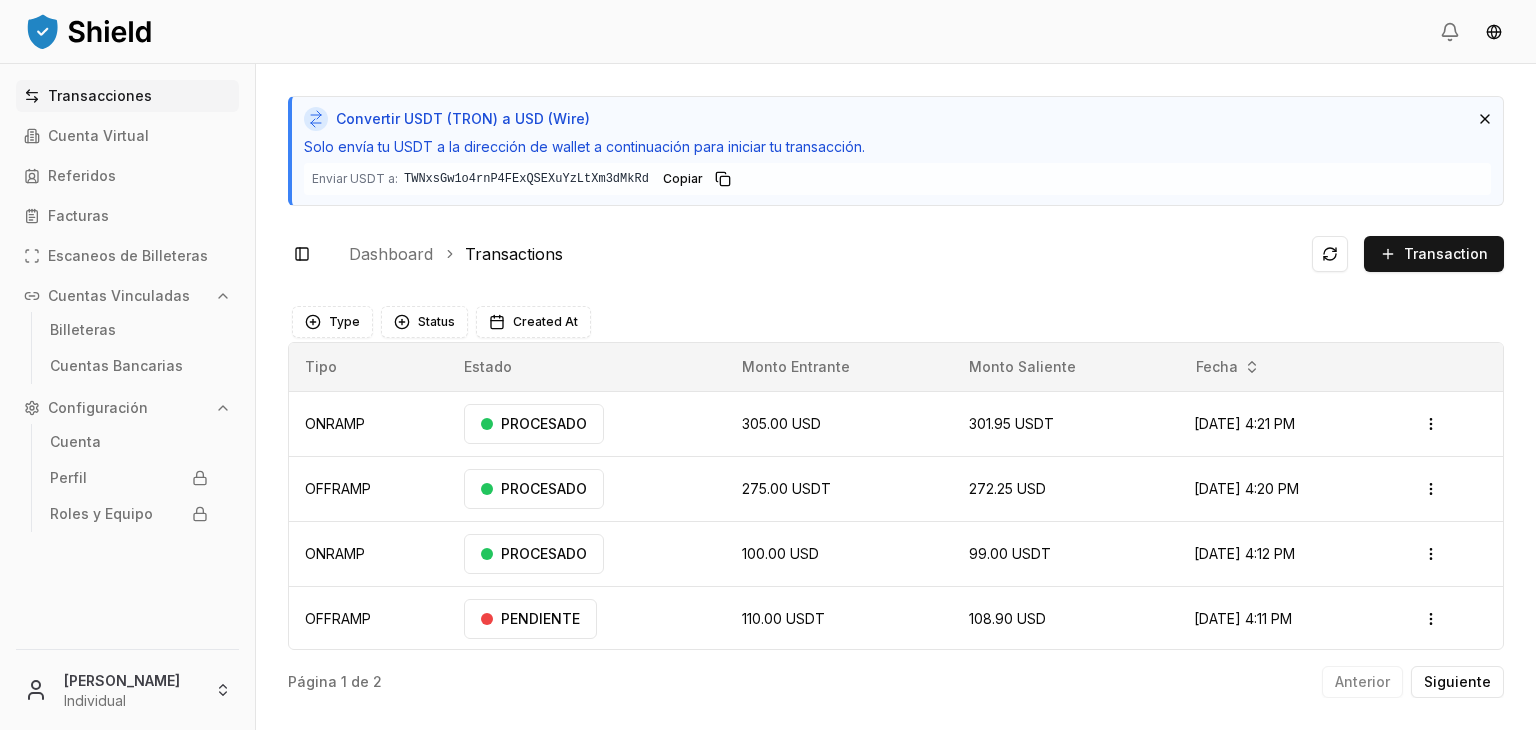 click at bounding box center [127, 649] 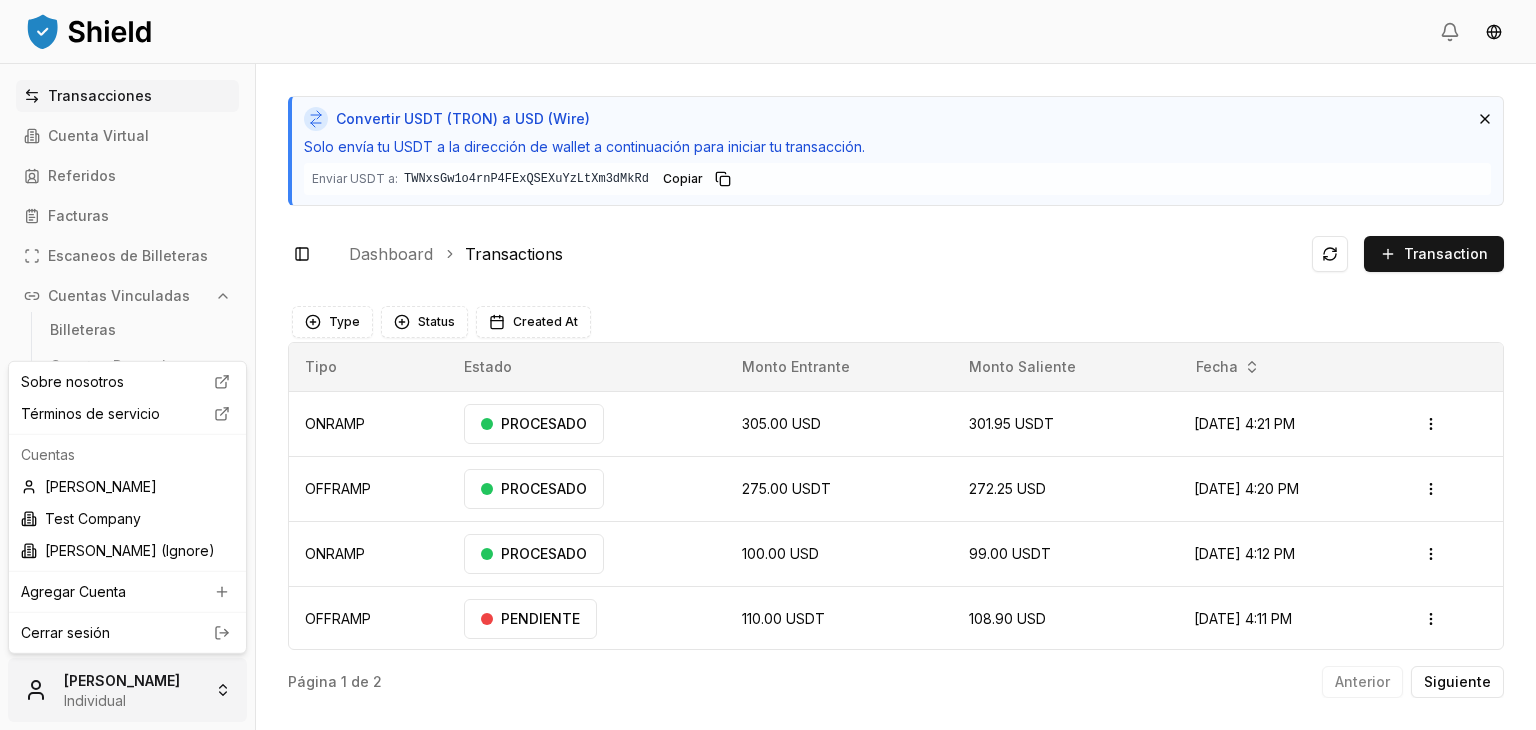 click on "Transacciones Cuenta Virtual Referidos Facturas Escaneos de Billeteras Cuentas Vinculadas Billeteras Cuentas Bancarias Configuración Cuenta Perfil Roles y Equipo [PERSON_NAME] Individual Convertir USDT (TRON) a USD (Wire) Solo envía tu USDT a la dirección de wallet a continuación para iniciar tu transacción. Enviar USDT a: TWNxsGw1o4rnP4FExQSEXuYzLtXm3dMkRd TWNxsGw1...3dMkRd Copiar Toggle Sidebar Dashboard Transactions   Transaction ONRAMP   305.00 USD   301.95 USDT [DATE] 4:21 PM PROCESADO Open menu OFFRAMP   275.00 USDT   272.25 USD [DATE] 4:20 PM PROCESADO Open menu ONRAMP   100.00 USD   99.00 USDT [DATE] 4:12 PM PROCESADO Open menu OFFRAMP   110.00 USDT   108.90 USD [DATE] 4:11 PM PENDIENTE Open menu ONRAMP   100.00 USD   354.186195 TRX [DATE] 11:01 AM PENDIENTE Open menu OFFRAMP   110.00 USDT   108.90 USD [DATE] 8:56 AM PENDIENTE Open menu ONRAMP   100.00 USD   99.00 USDT [DATE] 8:41 AM PENDIENTE Open menu OFFRAMP   110.00 USDT   108.90 USD PENDIENTE 1 de" at bounding box center (768, 440) 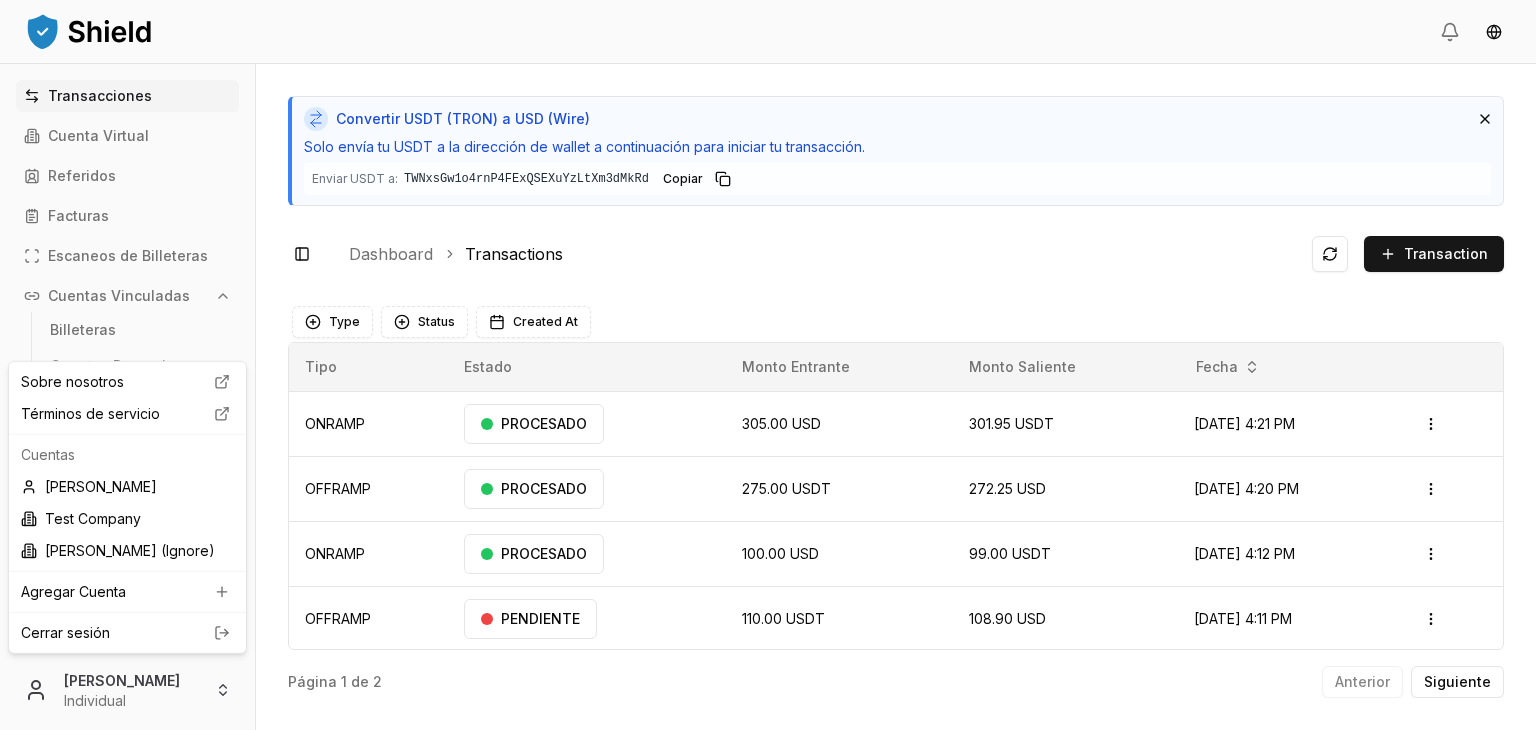 click on "Cerrar sesión" at bounding box center [127, 633] 